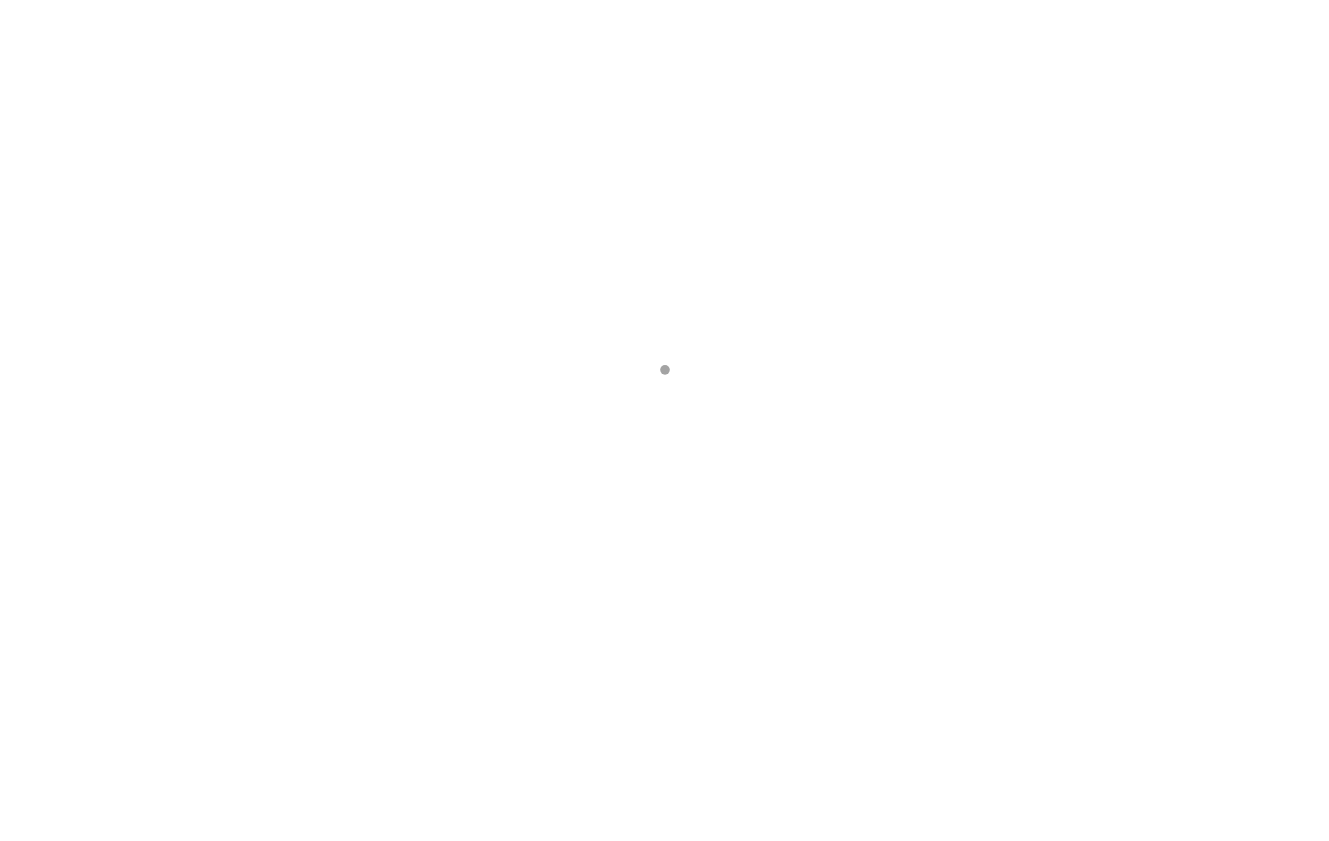 scroll, scrollTop: 0, scrollLeft: 0, axis: both 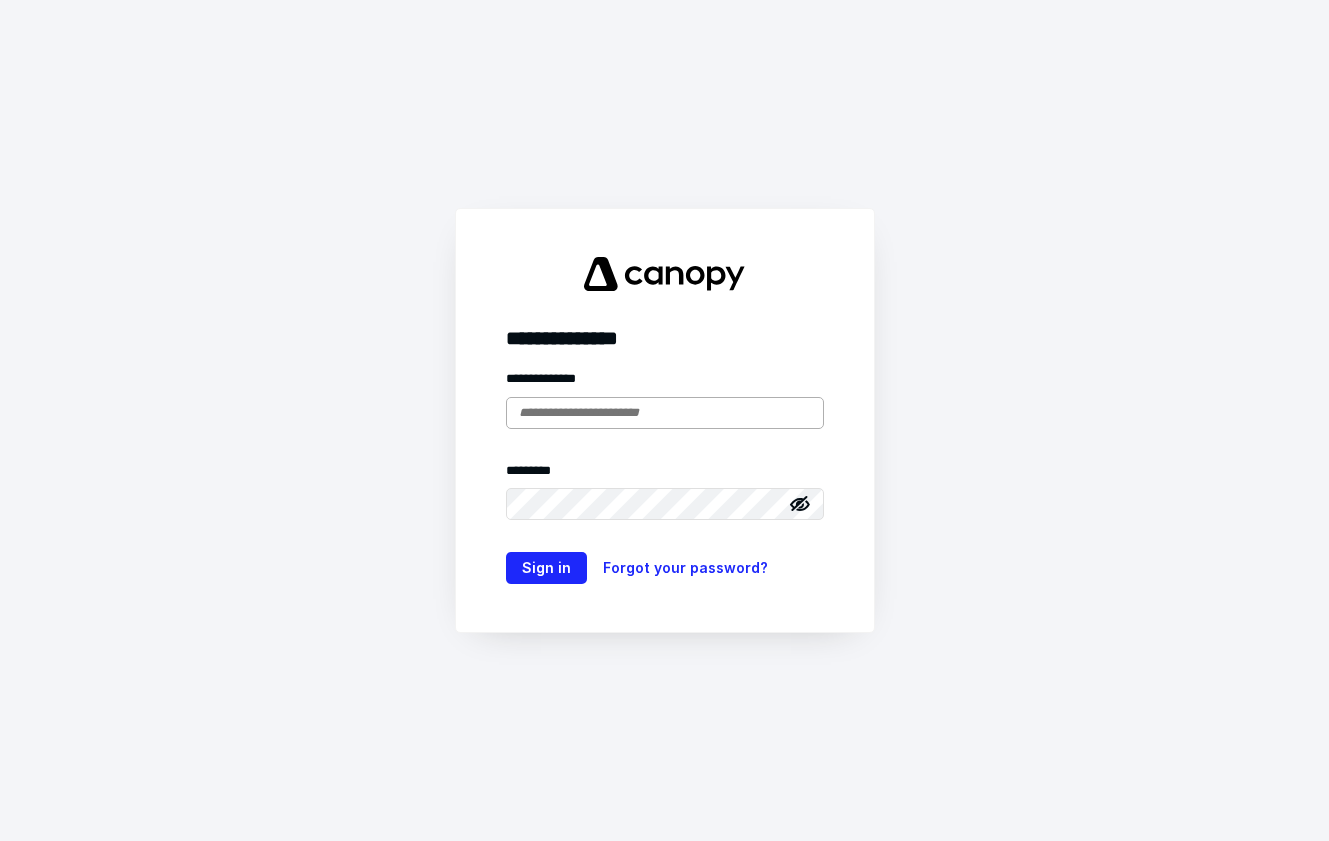 click at bounding box center (665, 413) 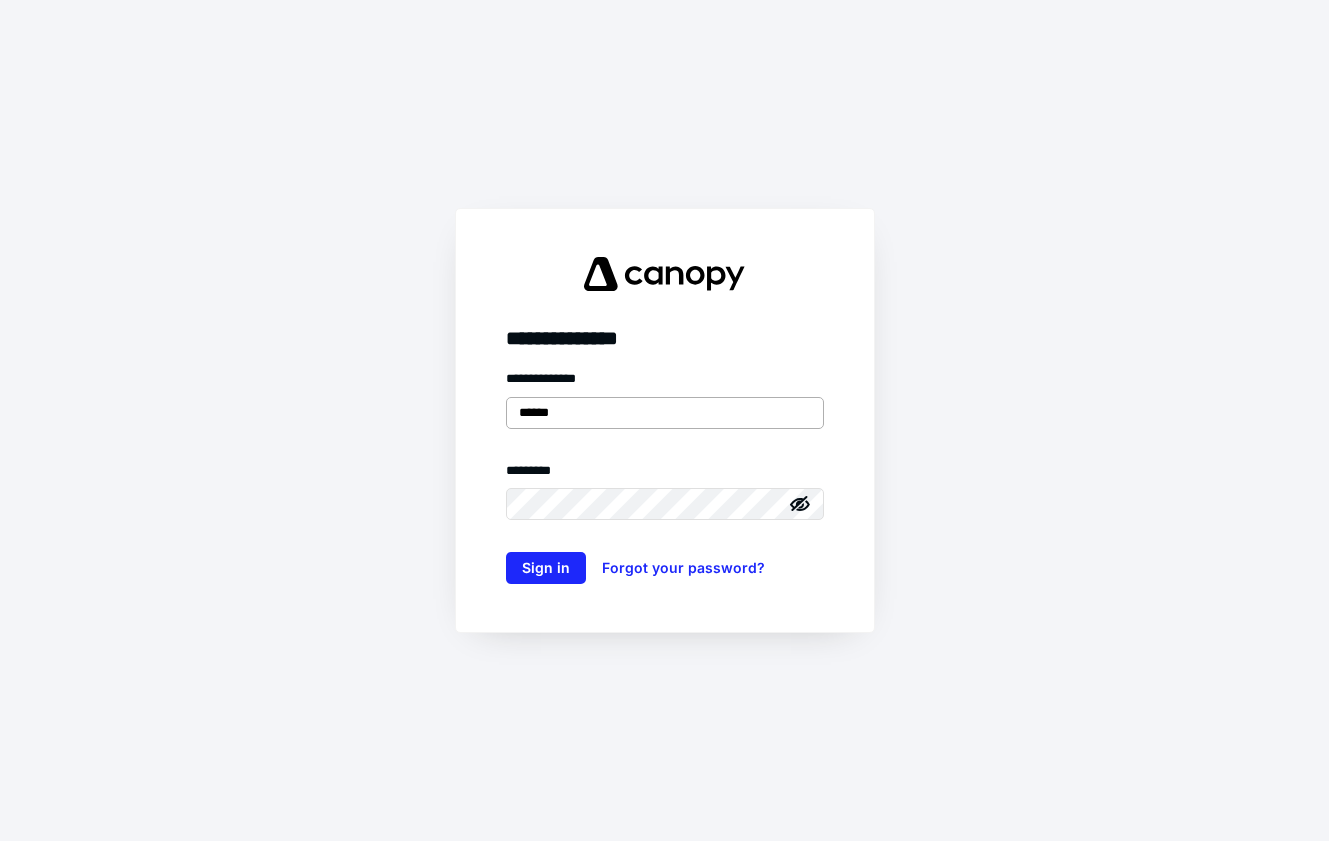scroll, scrollTop: 0, scrollLeft: 0, axis: both 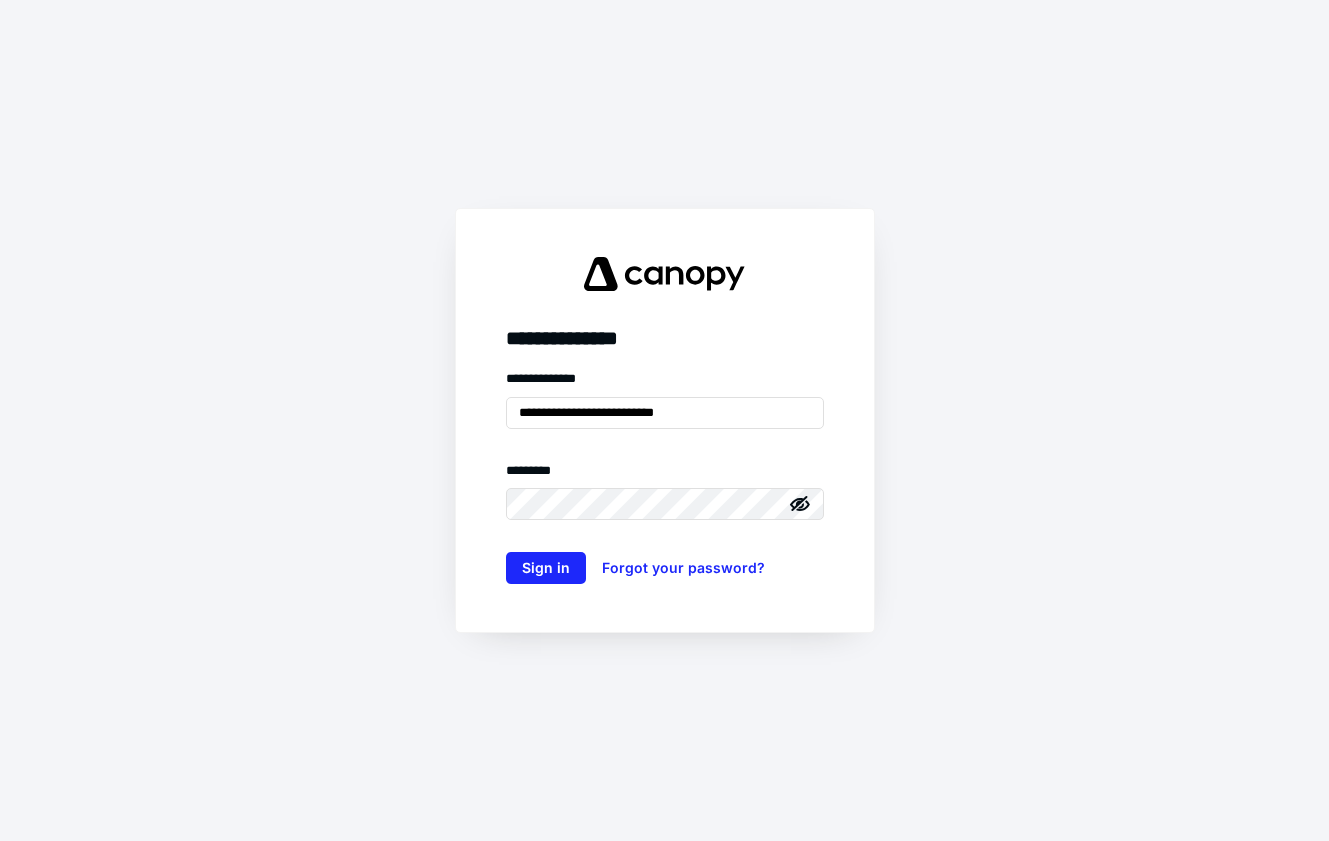 type on "**********" 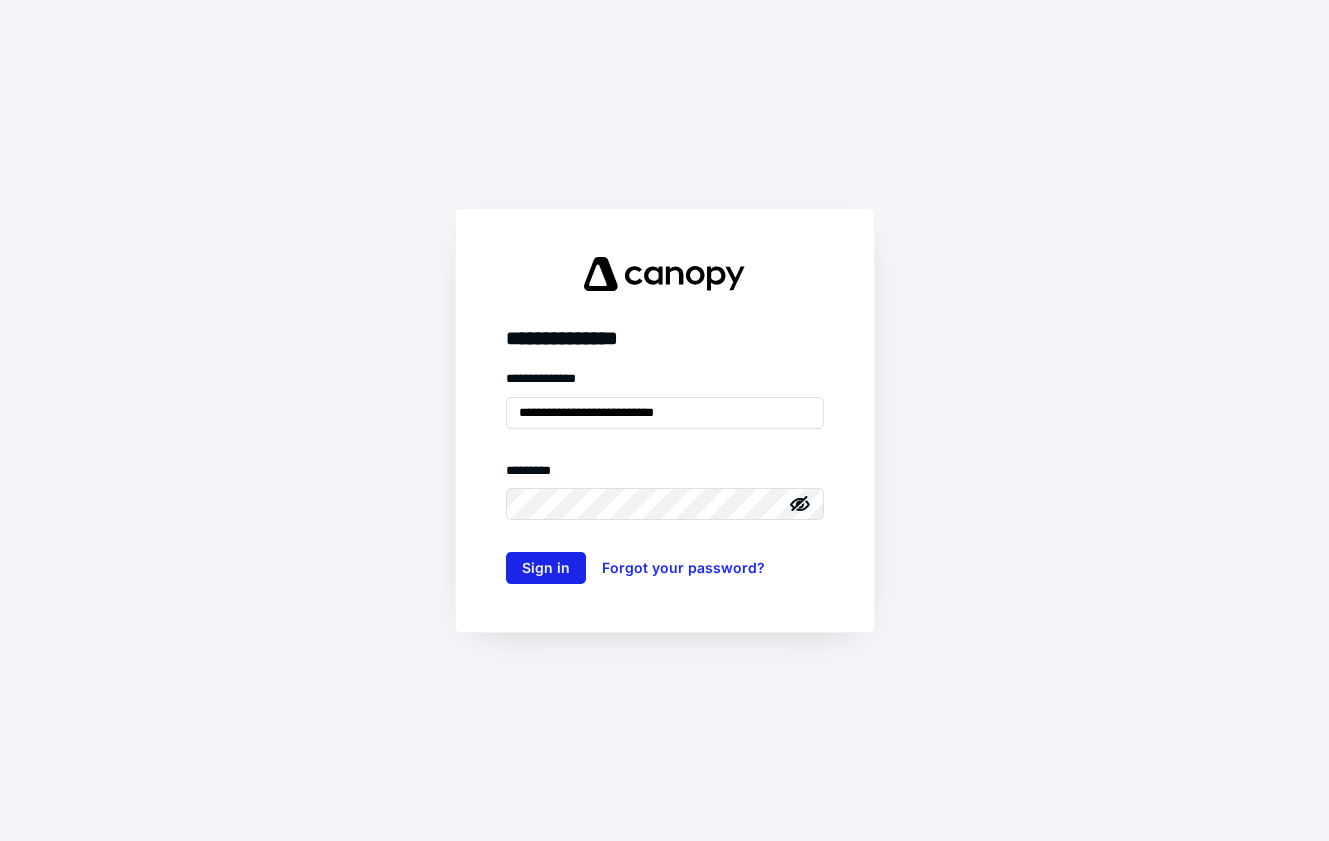 click on "Sign in" at bounding box center [546, 568] 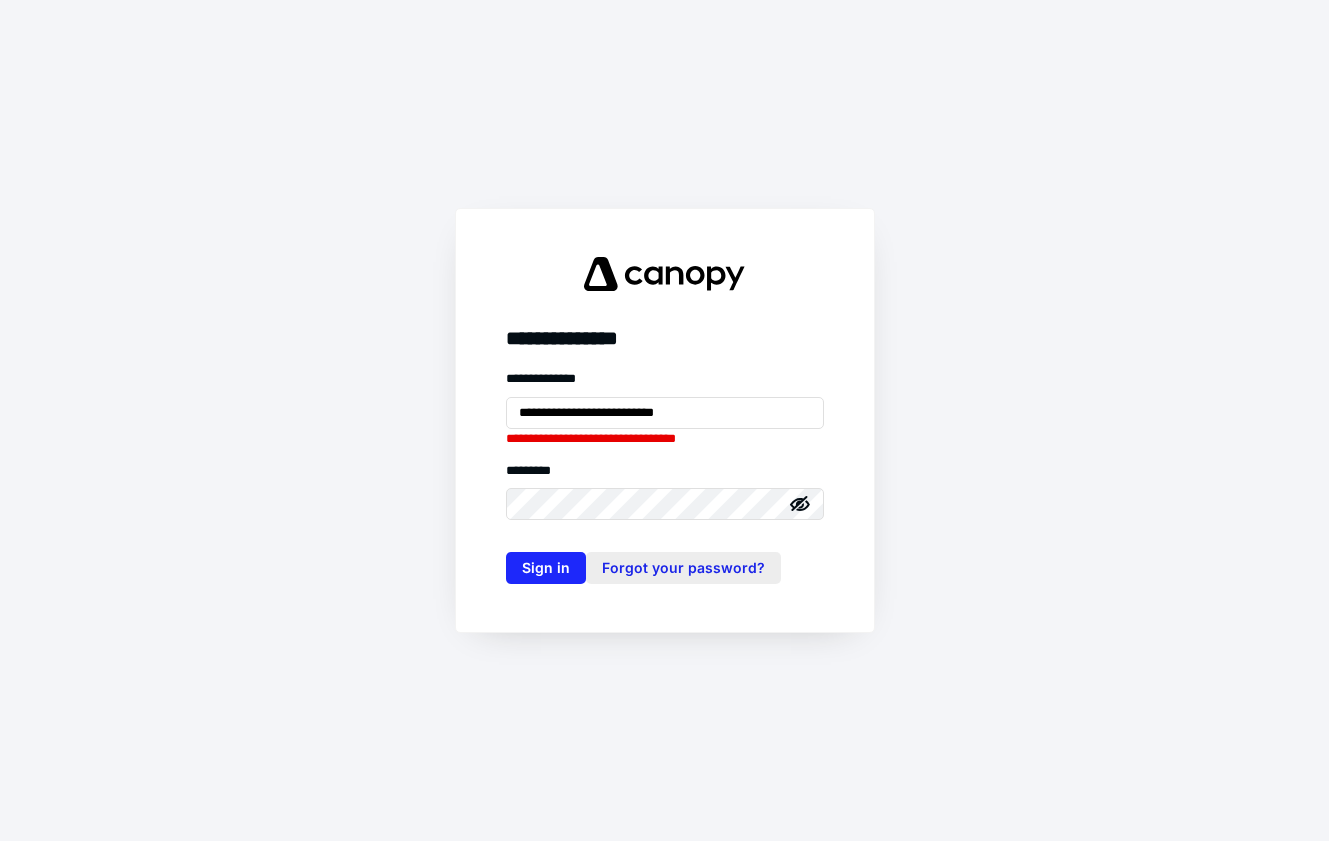 click on "Forgot your password?" at bounding box center (683, 568) 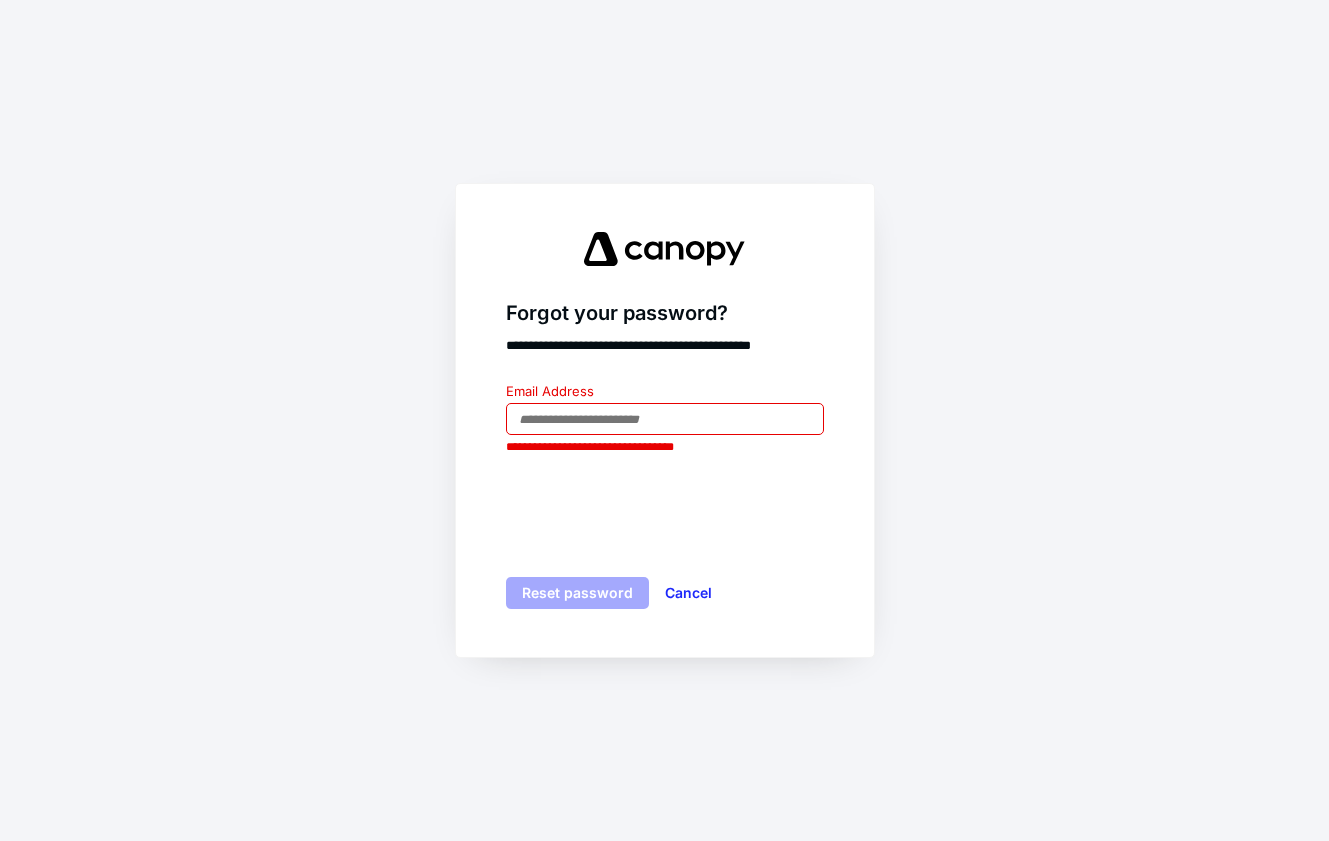 click at bounding box center (665, 419) 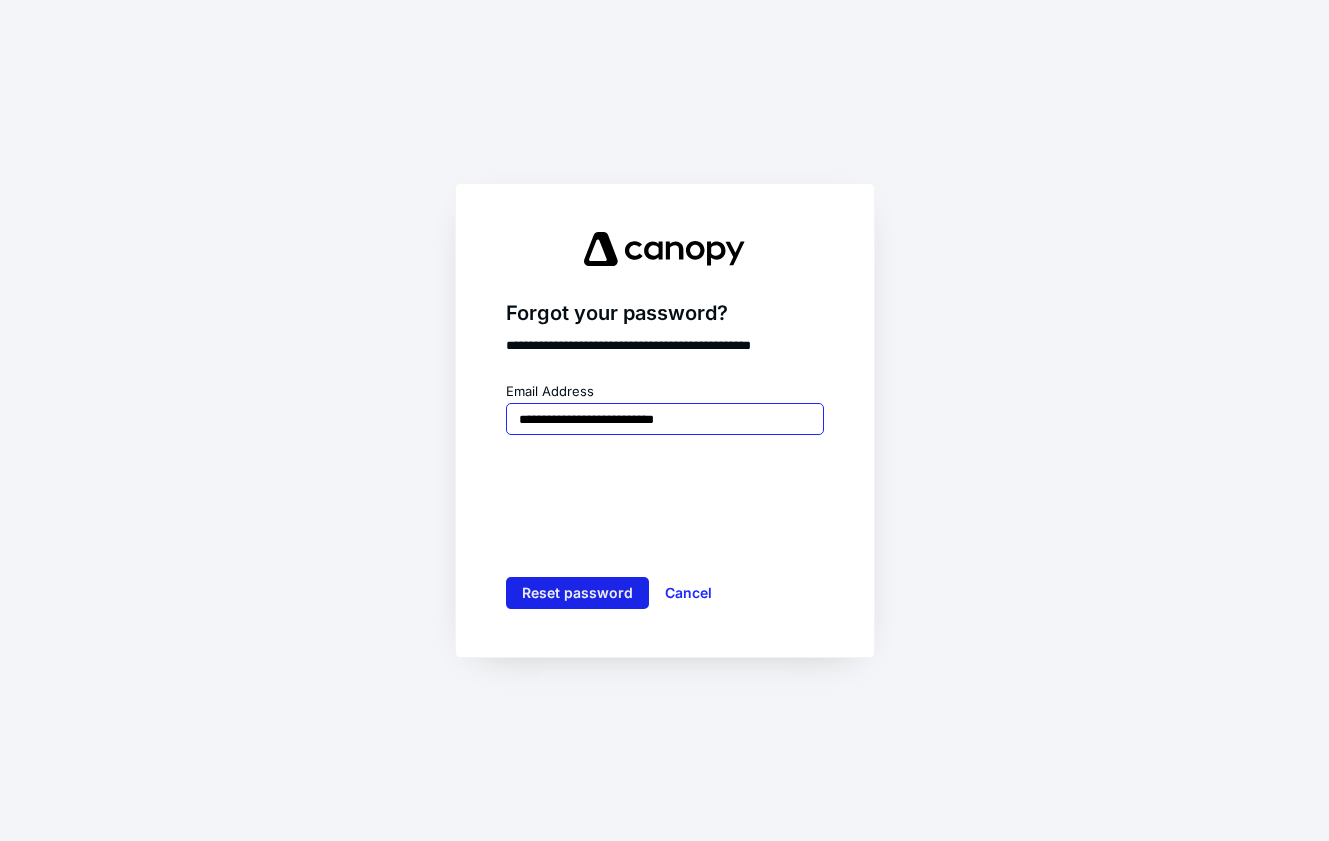 type on "**********" 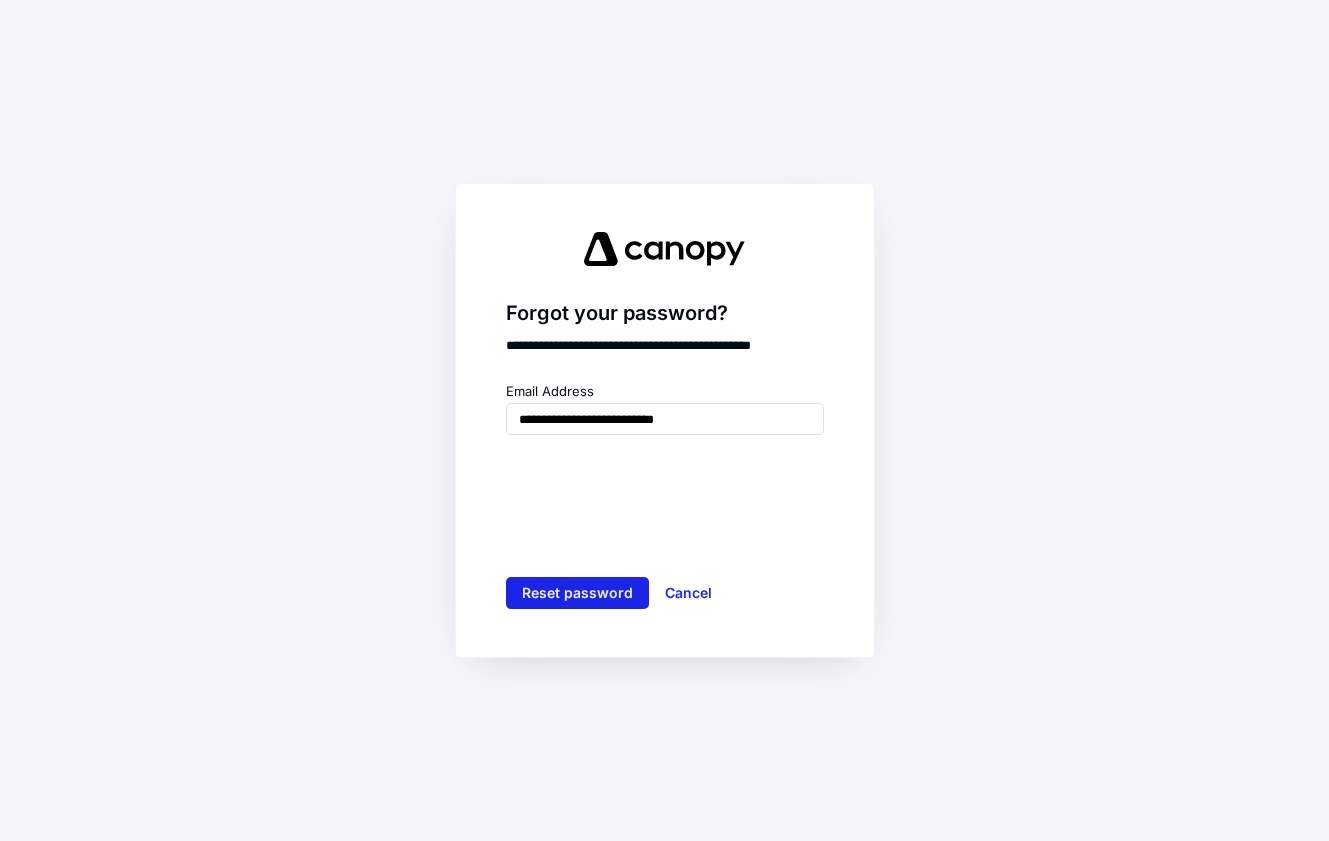 click on "Reset password" at bounding box center [577, 593] 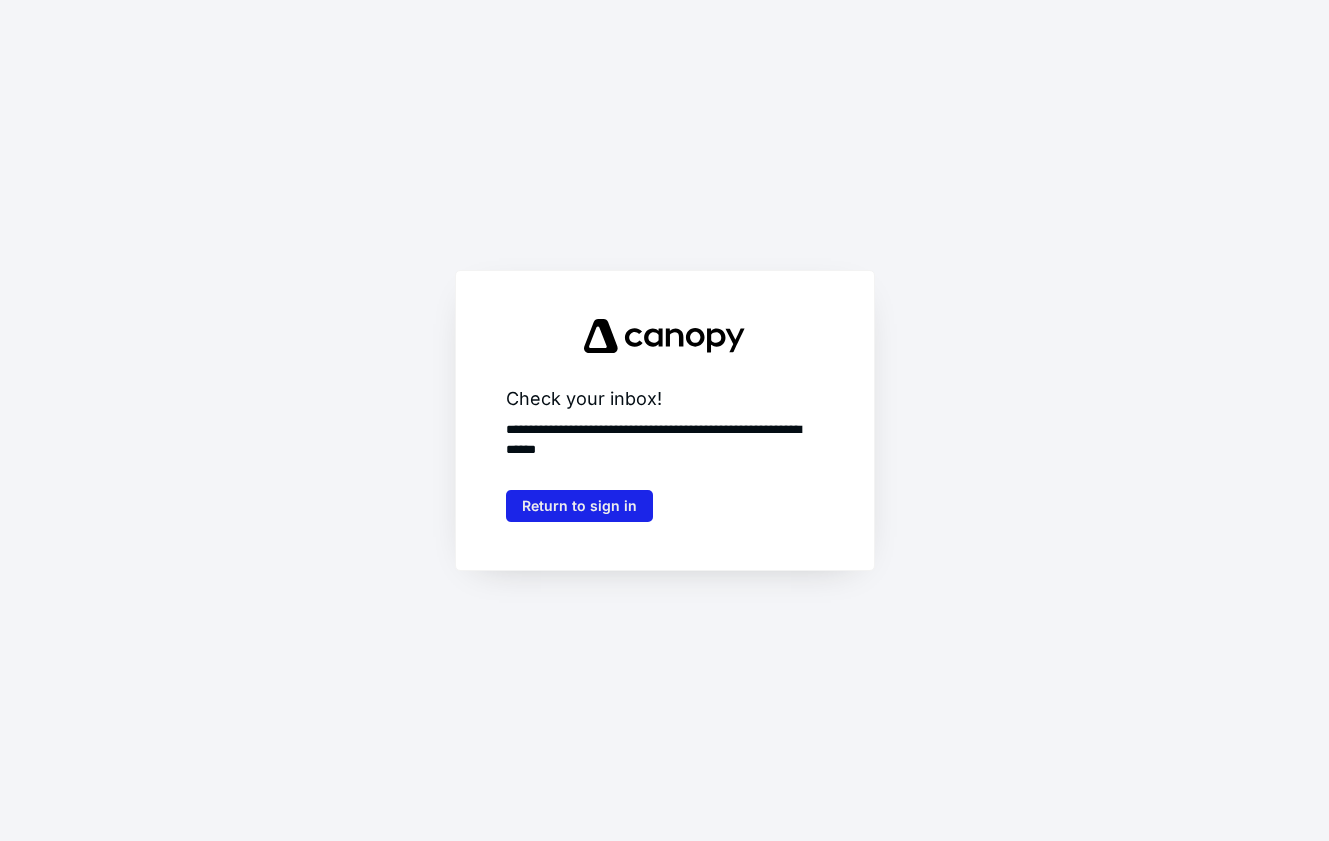 click on "Return to sign in" at bounding box center [579, 506] 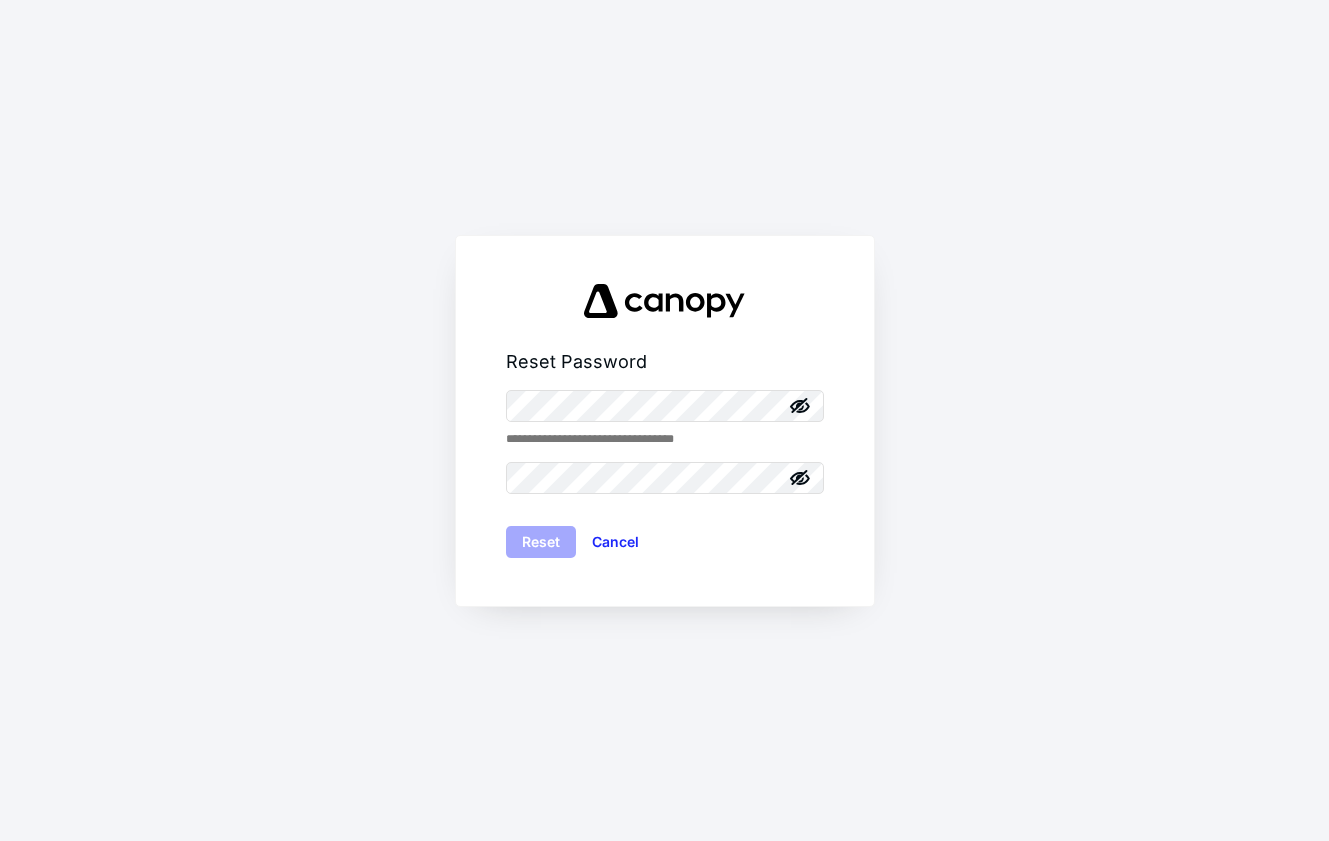 scroll, scrollTop: 0, scrollLeft: 0, axis: both 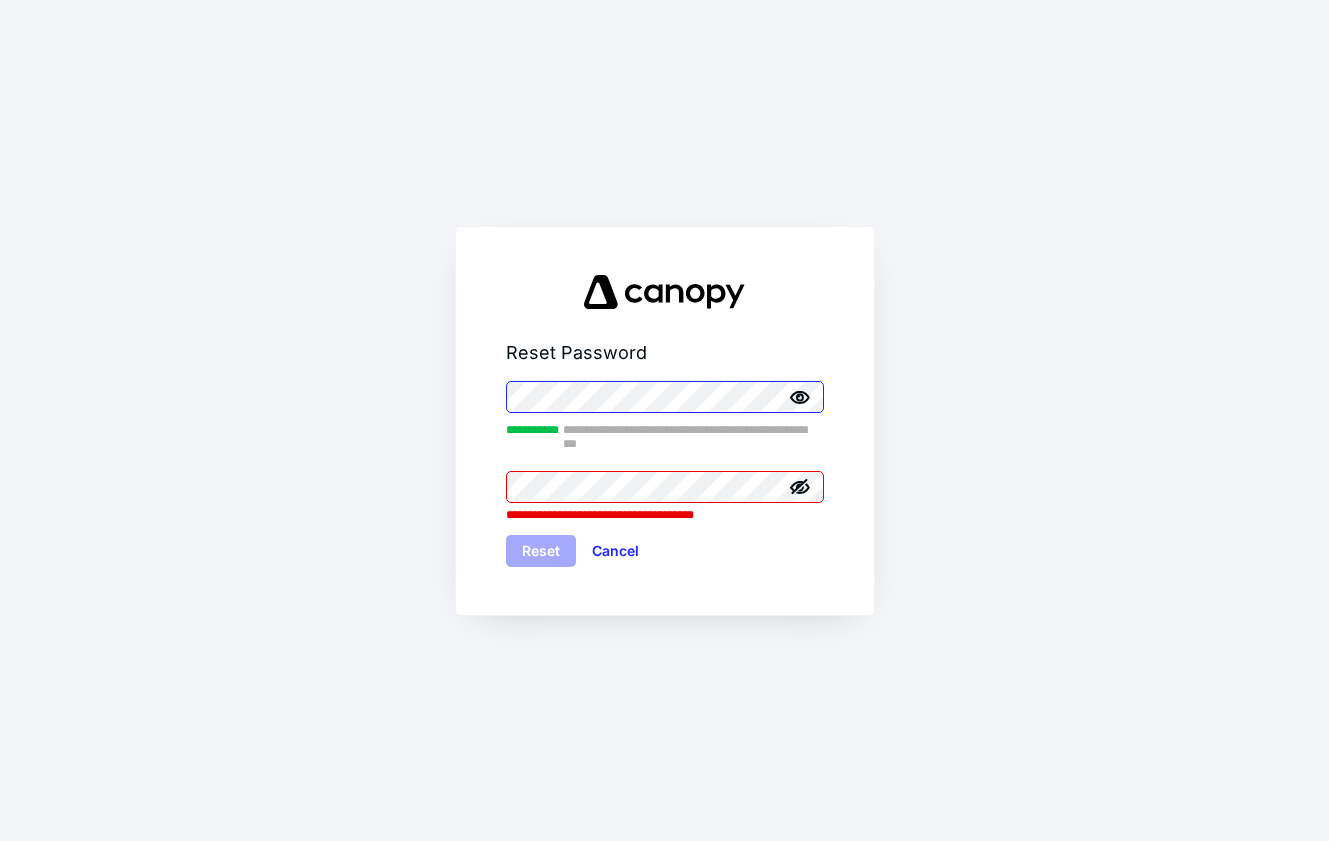 click on "**********" at bounding box center [665, 421] 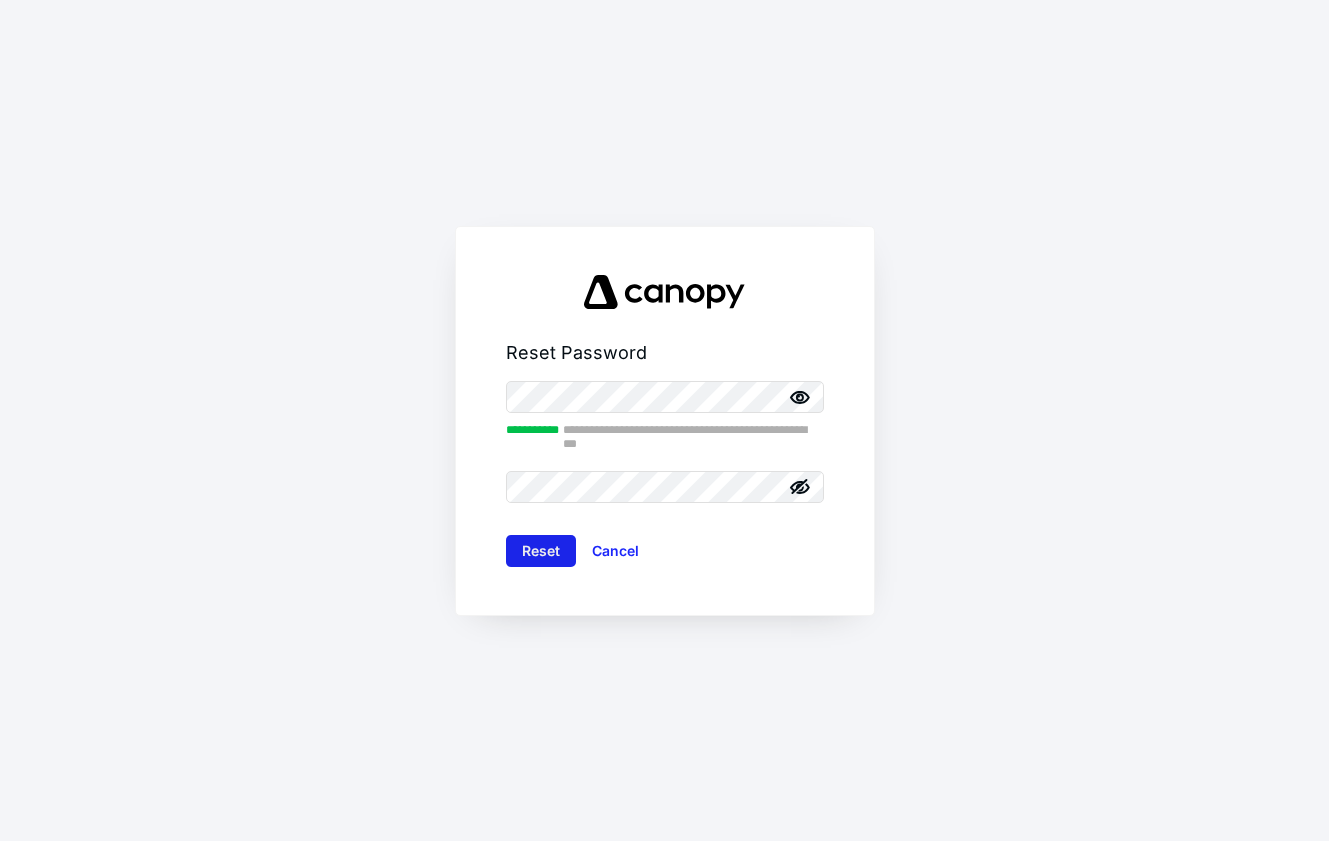 click on "Reset" at bounding box center (541, 551) 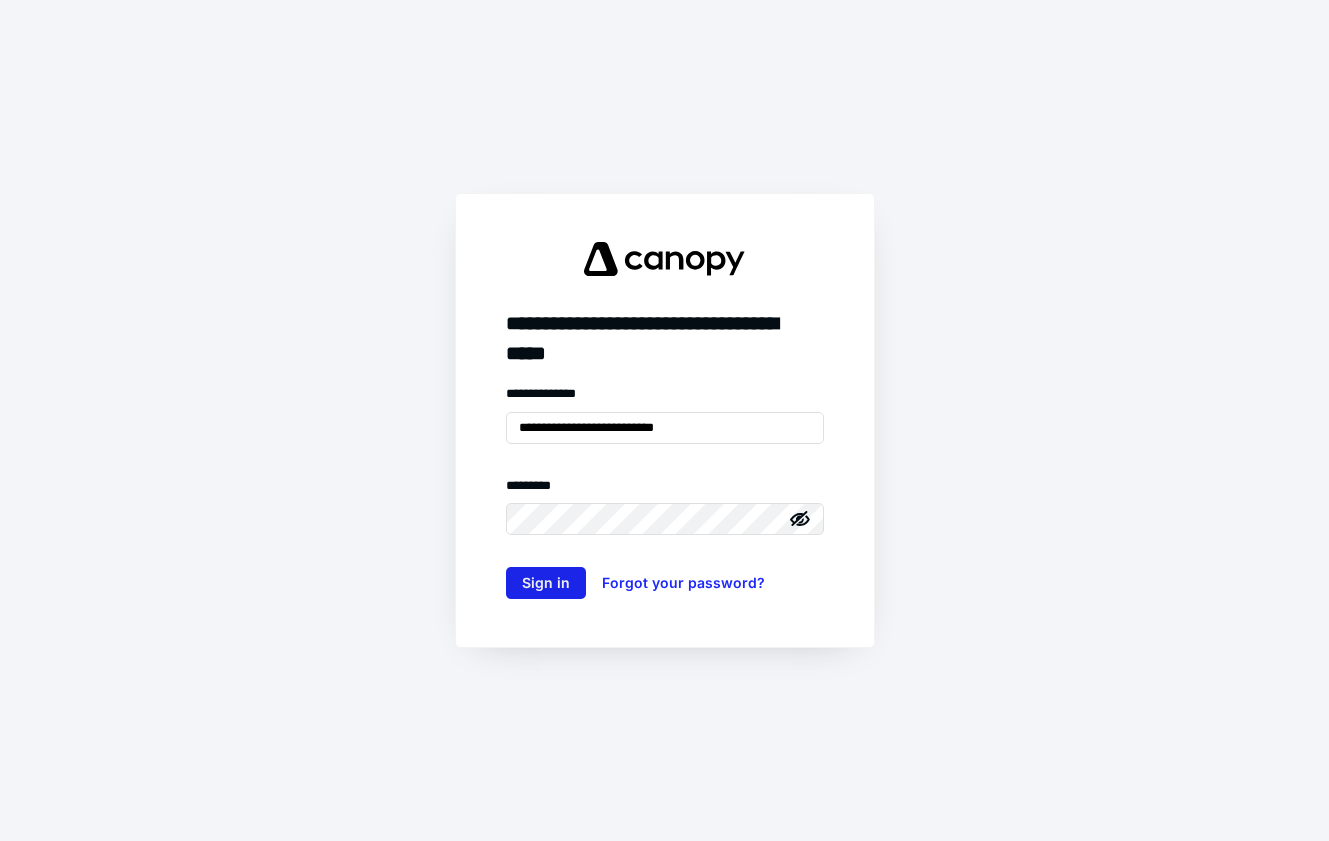 click on "Sign in" at bounding box center [546, 583] 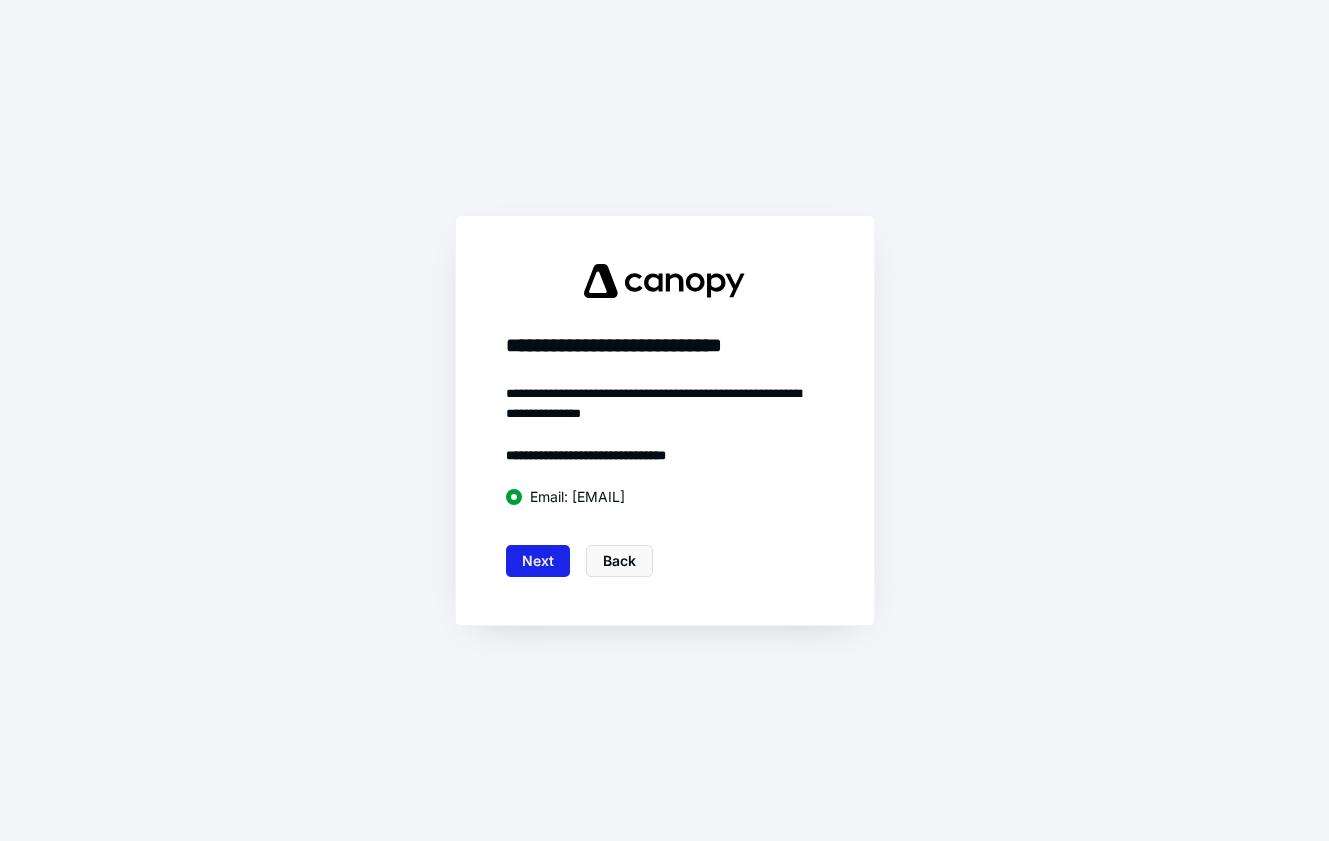 click on "Next" at bounding box center (538, 561) 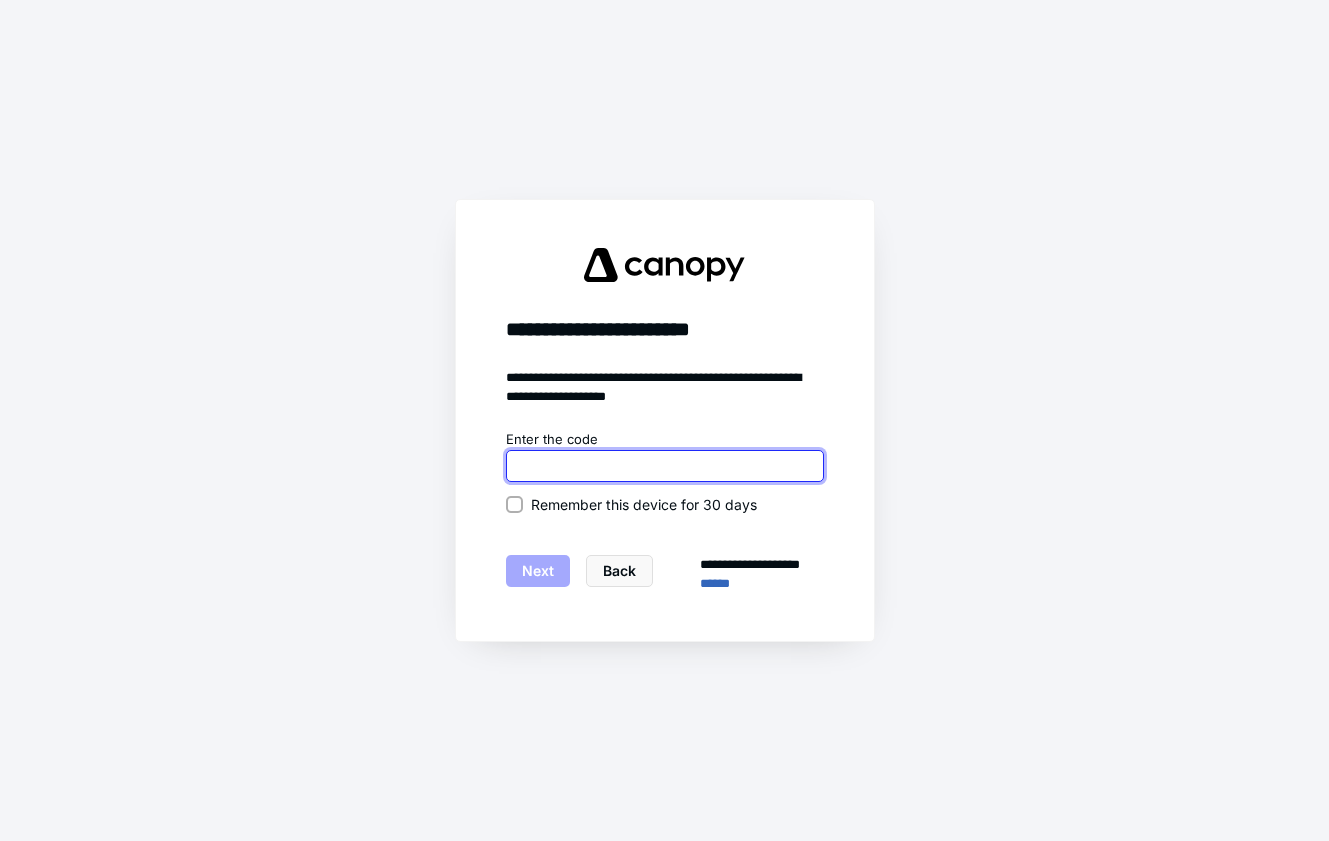 click at bounding box center (665, 466) 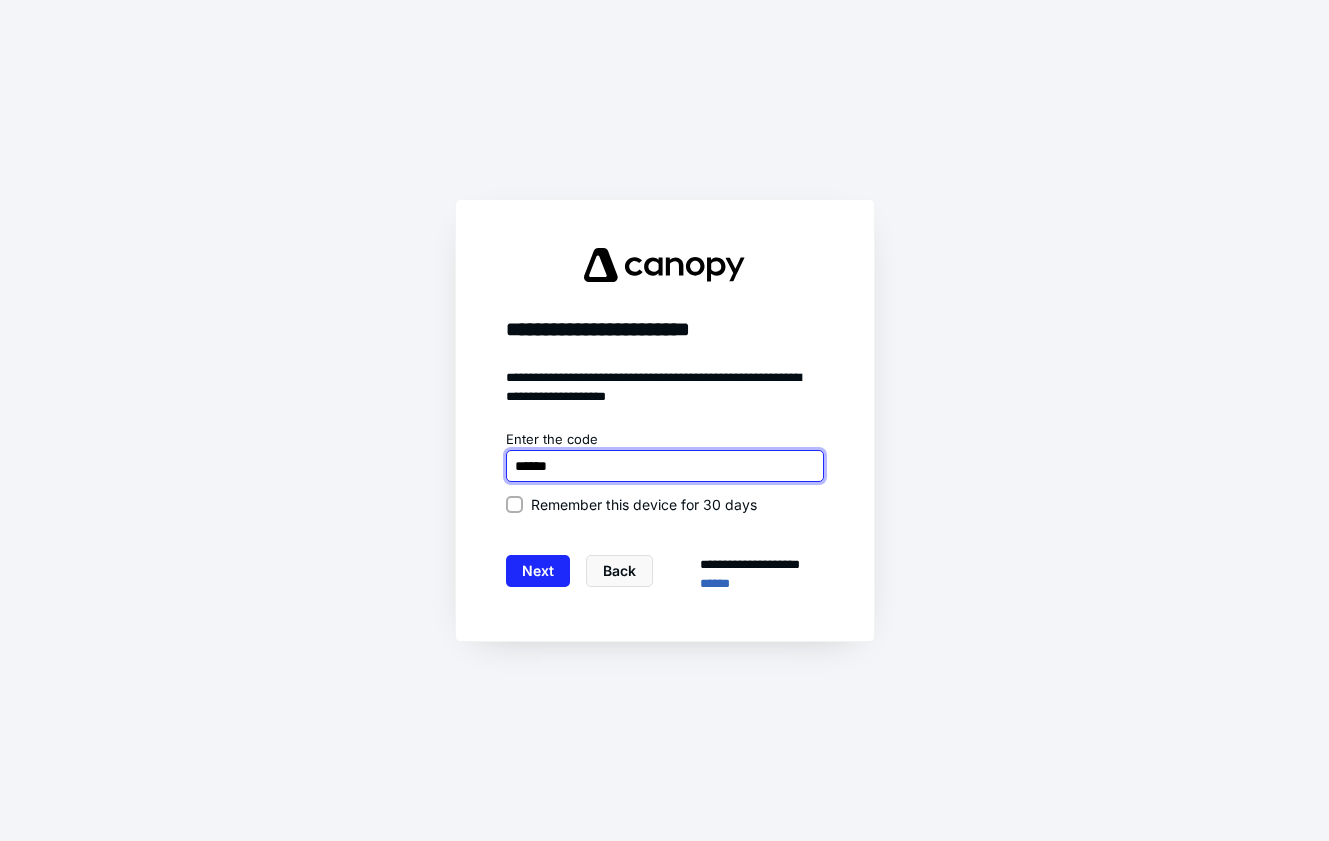 type on "******" 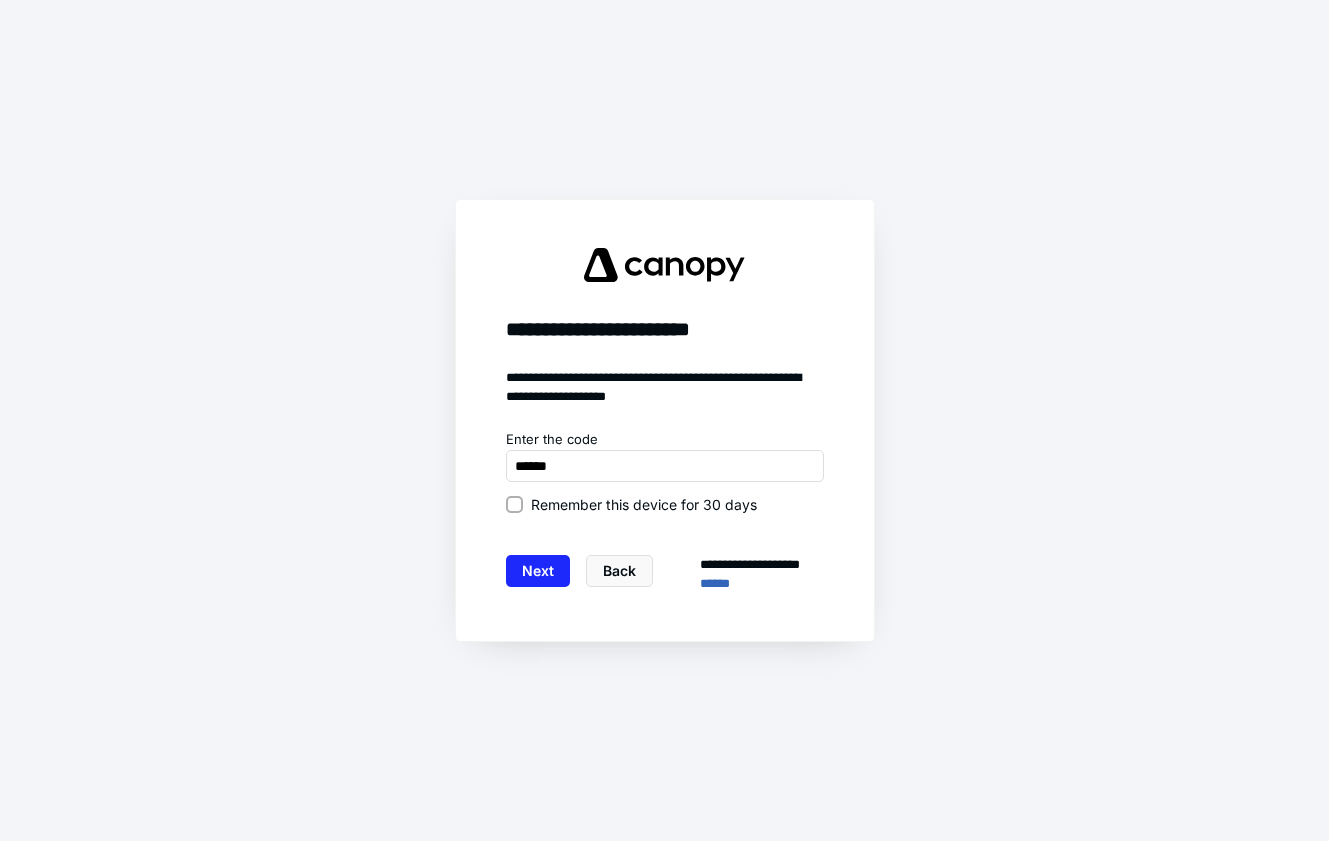 click at bounding box center [514, 504] 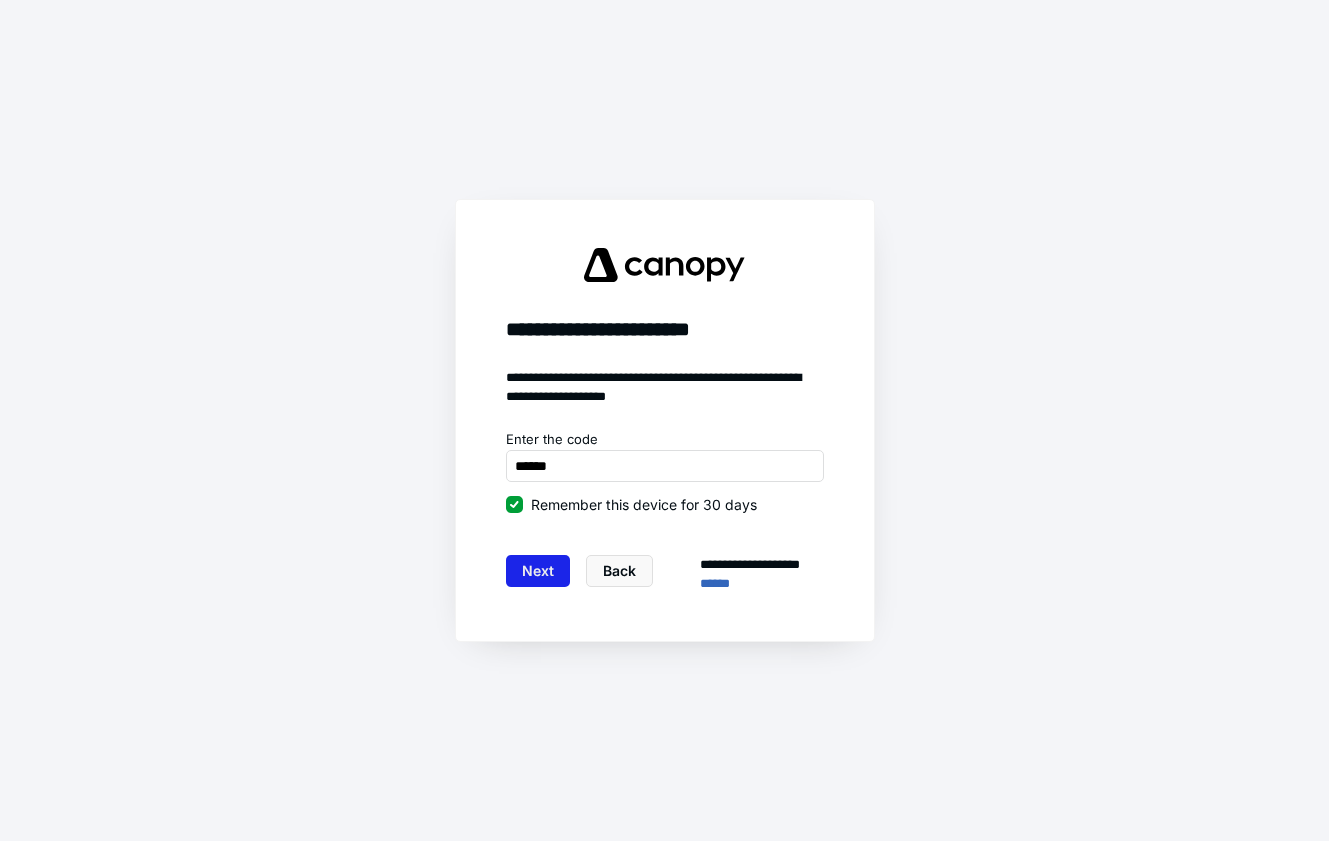 click on "Next" at bounding box center (538, 571) 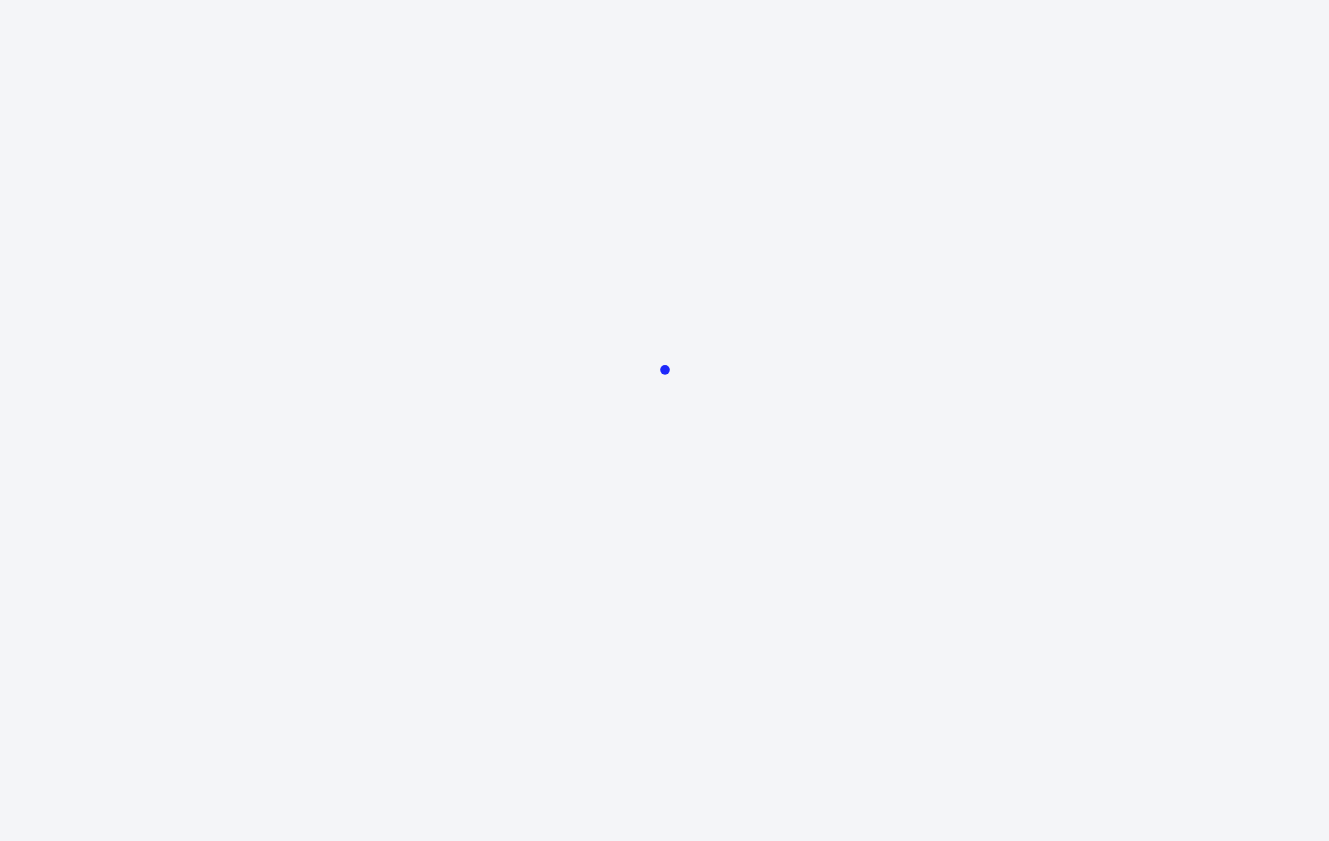 scroll, scrollTop: 0, scrollLeft: 0, axis: both 